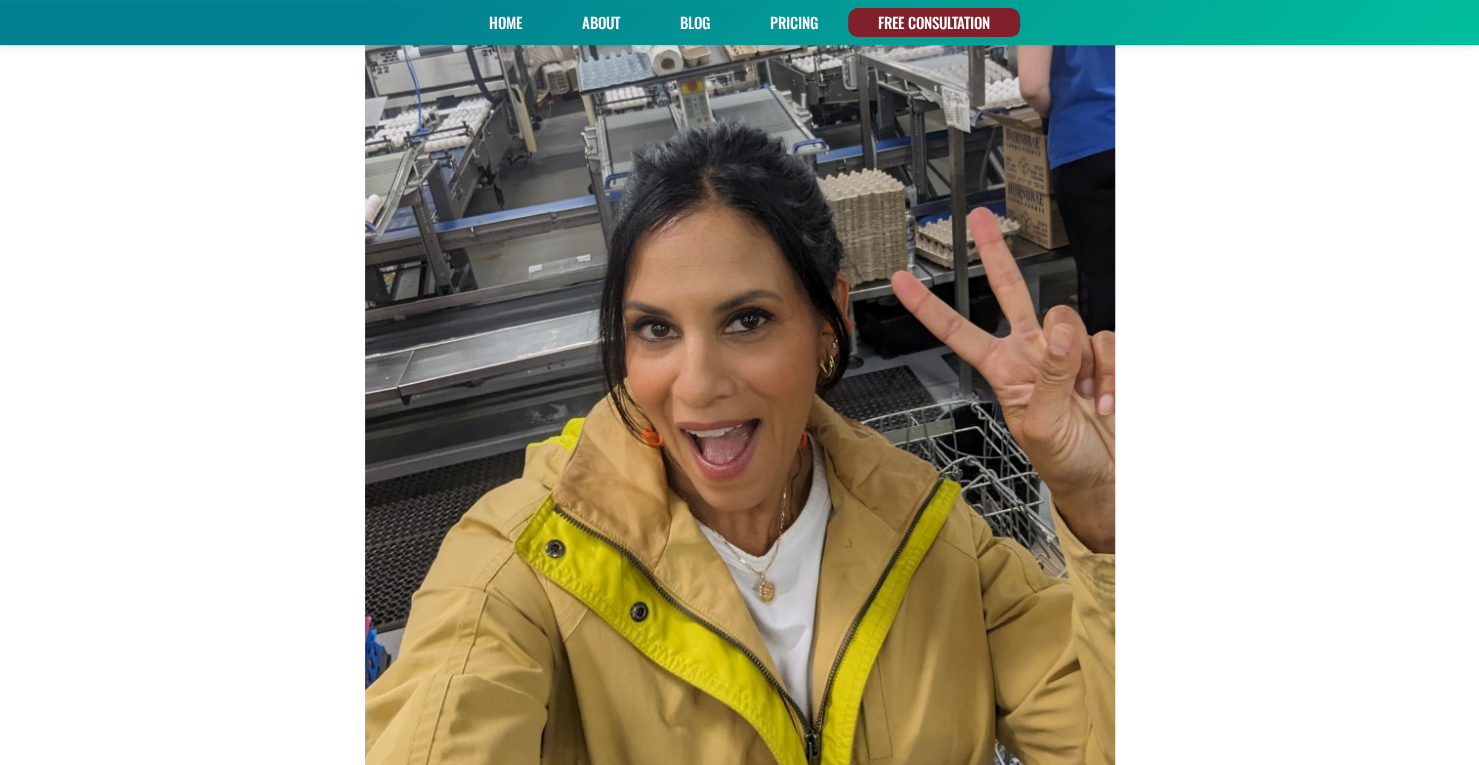 scroll, scrollTop: 400, scrollLeft: 0, axis: vertical 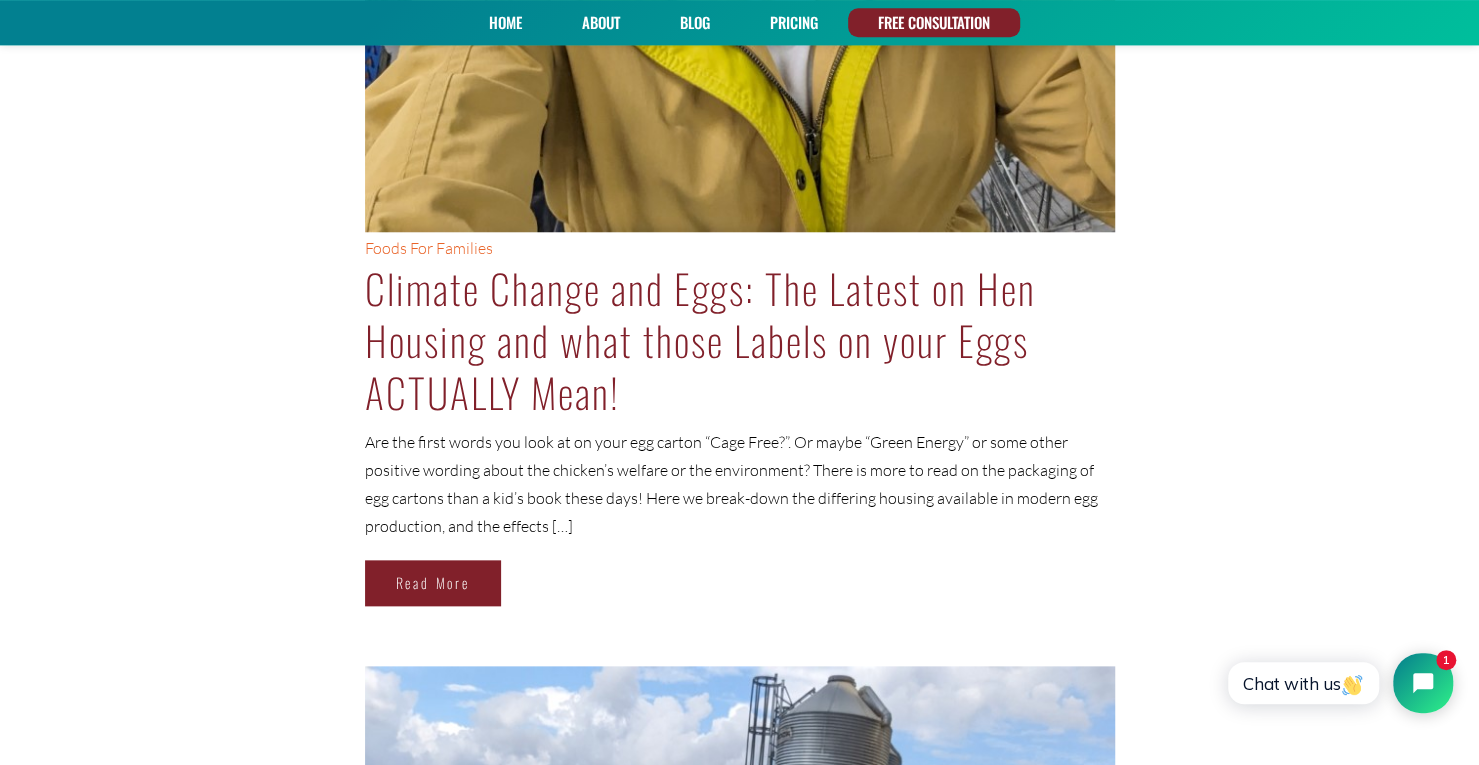 click on "Read More" at bounding box center (433, 583) 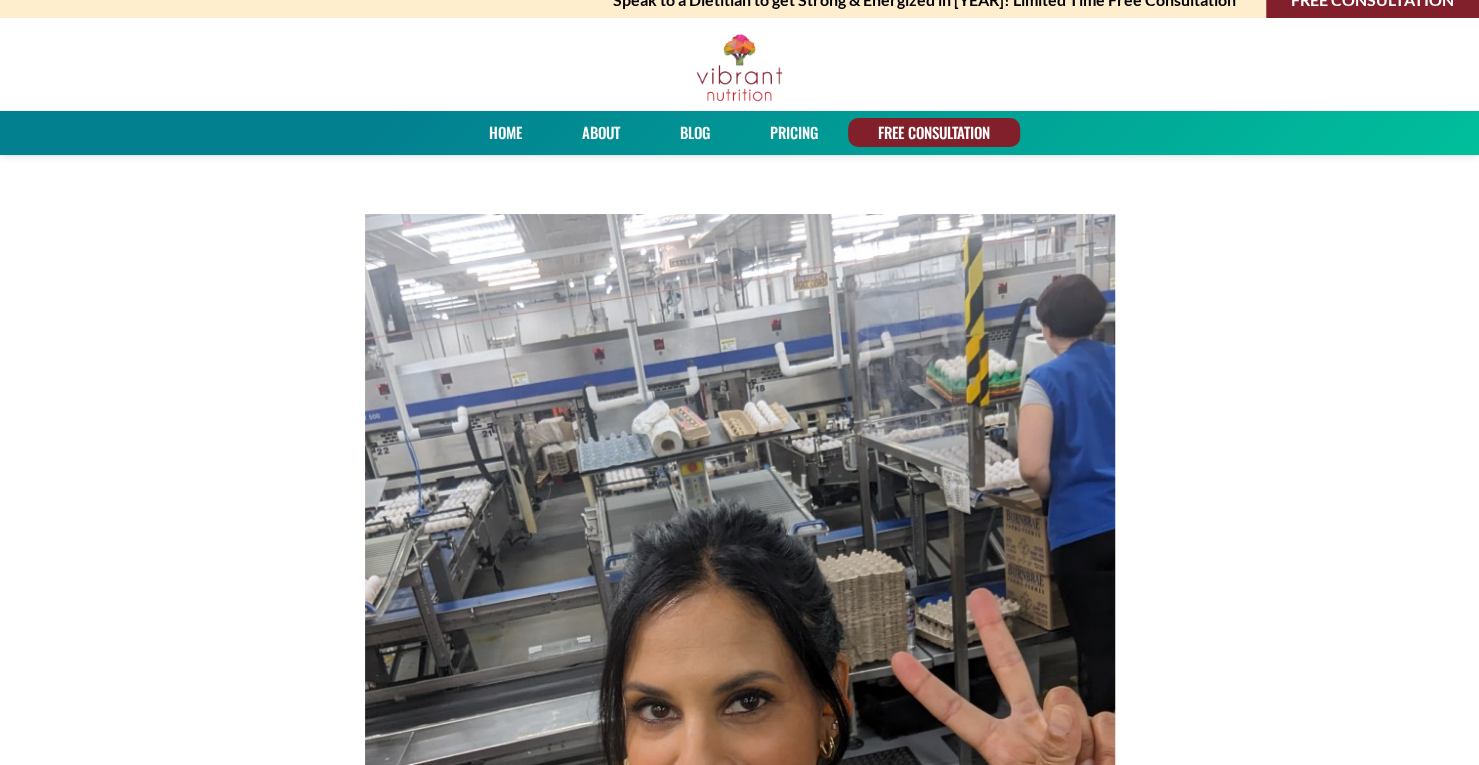 scroll, scrollTop: 700, scrollLeft: 0, axis: vertical 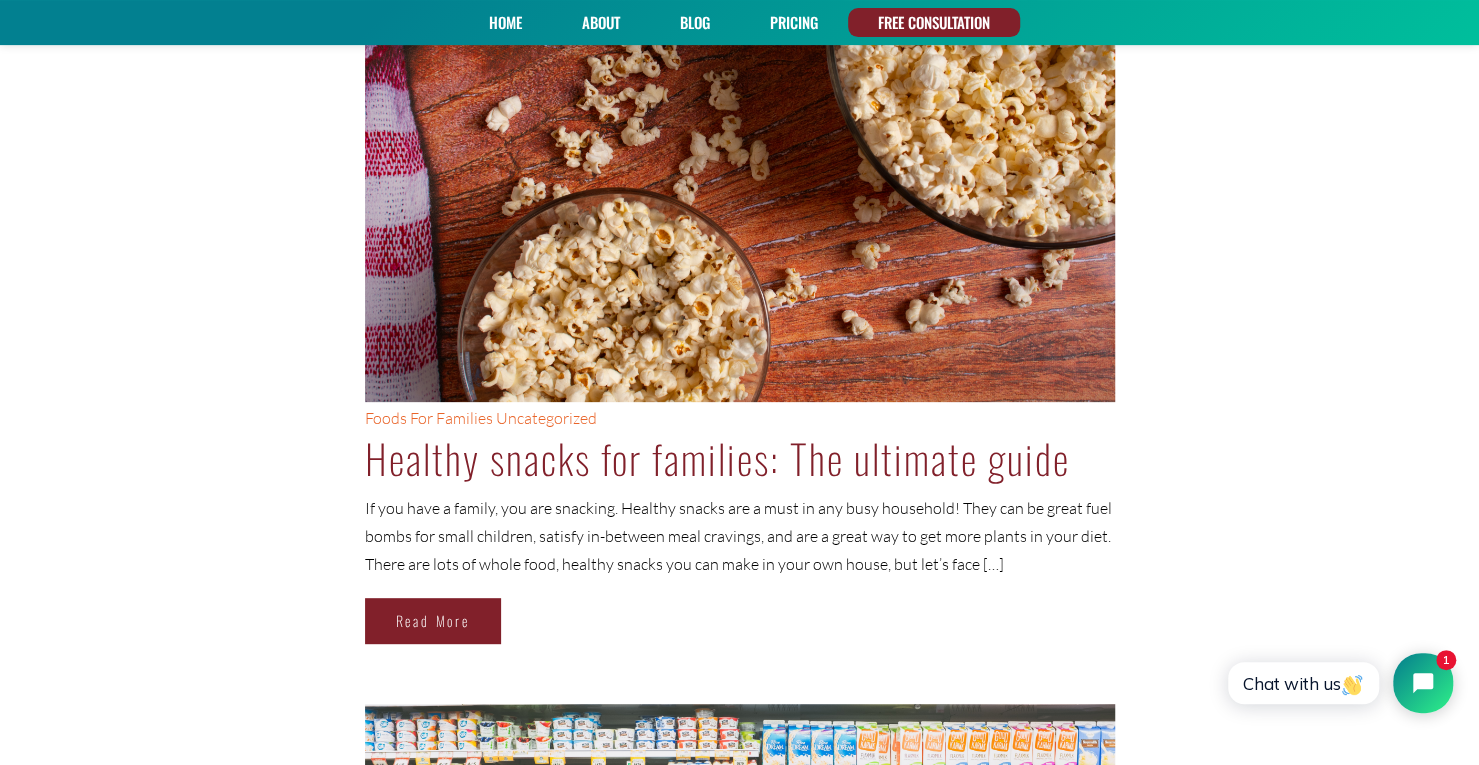 click on "Read More" at bounding box center (433, 621) 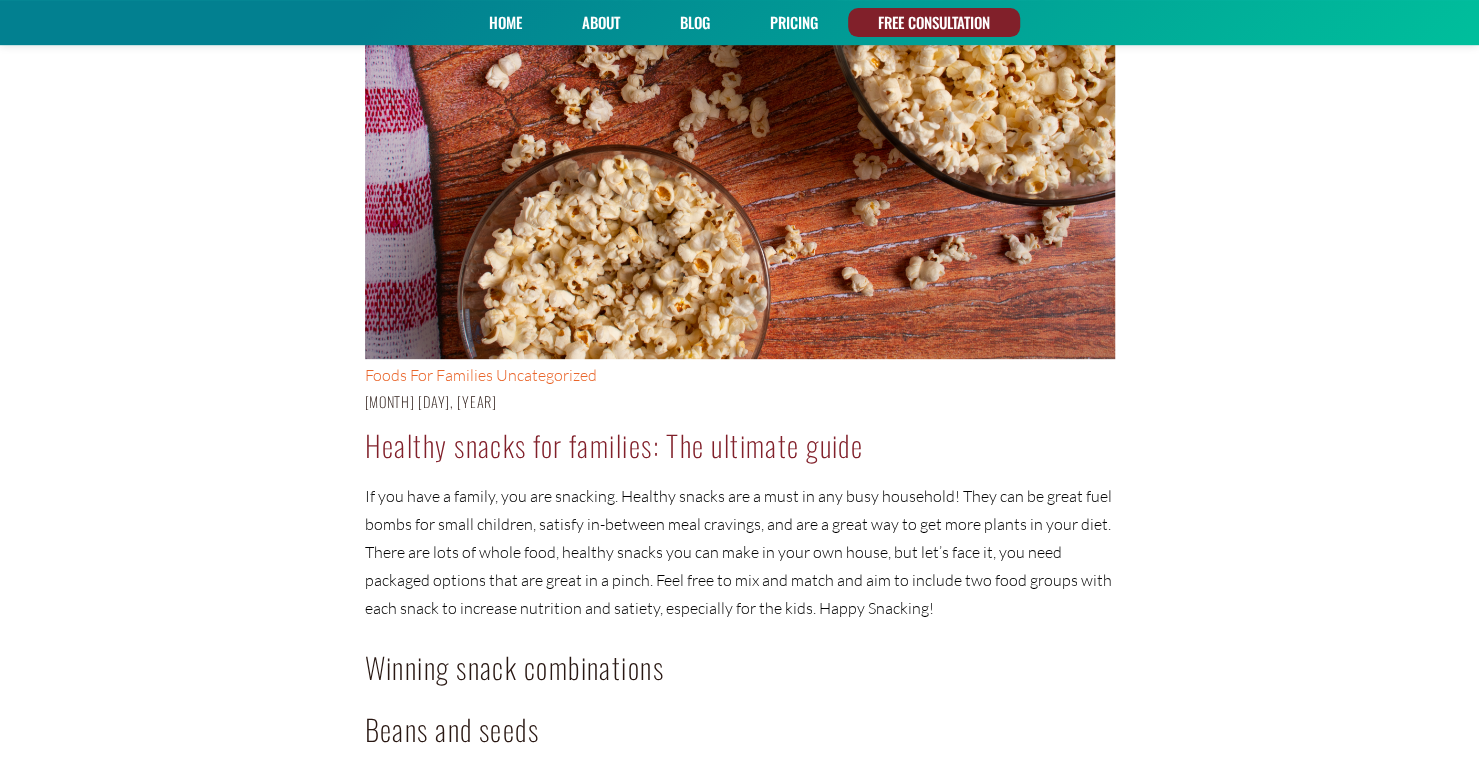 scroll, scrollTop: 400, scrollLeft: 0, axis: vertical 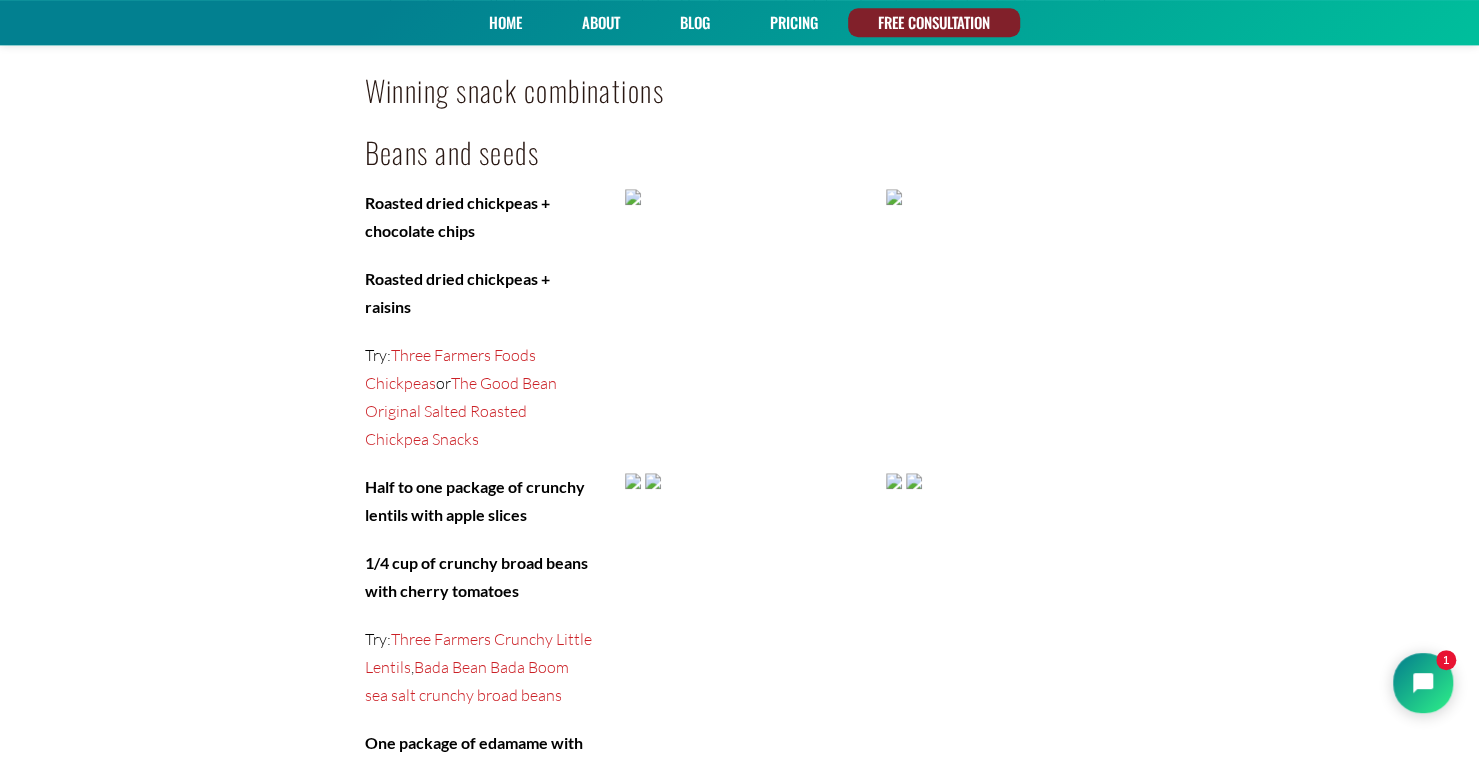 drag, startPoint x: 1490, startPoint y: 206, endPoint x: 1487, endPoint y: 302, distance: 96.04687 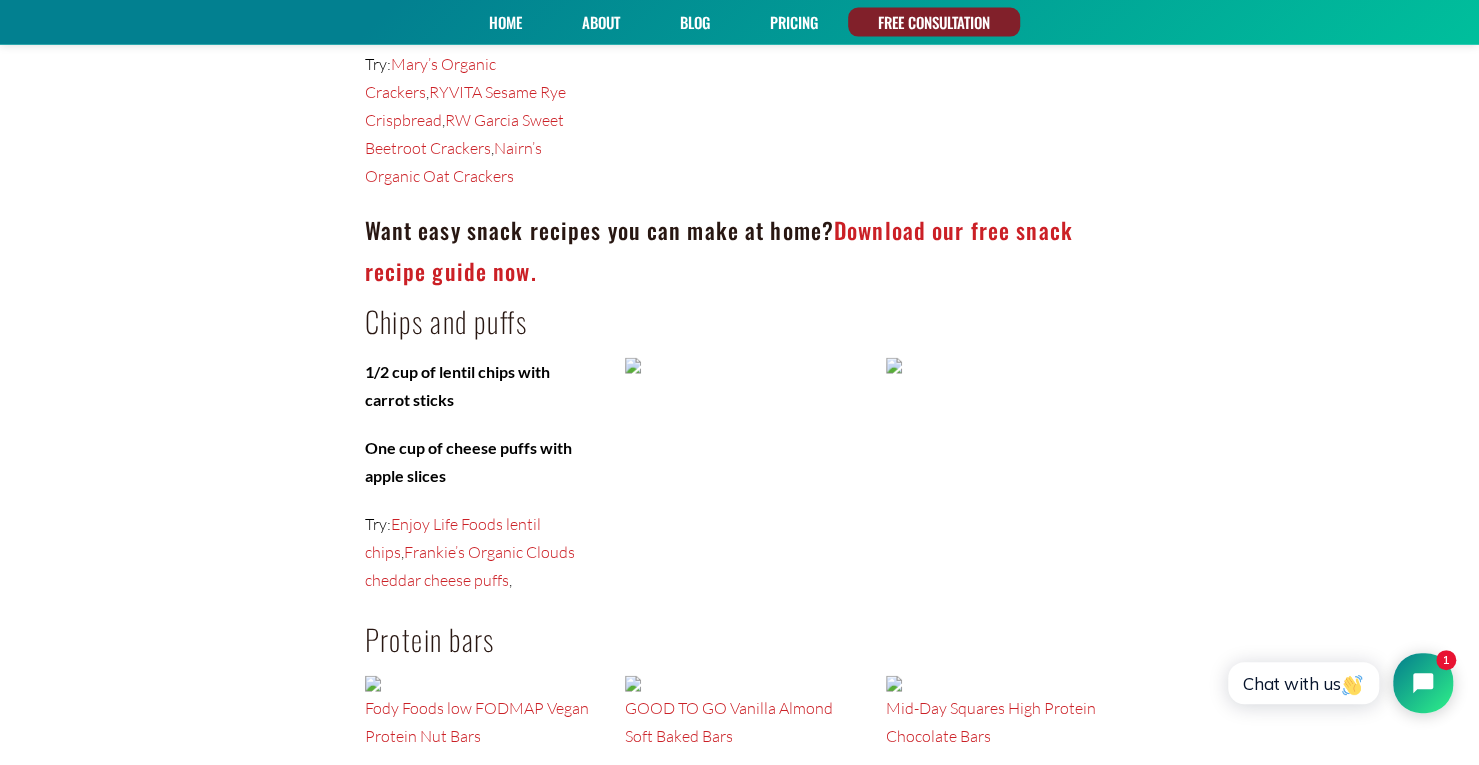 scroll, scrollTop: 2536, scrollLeft: 0, axis: vertical 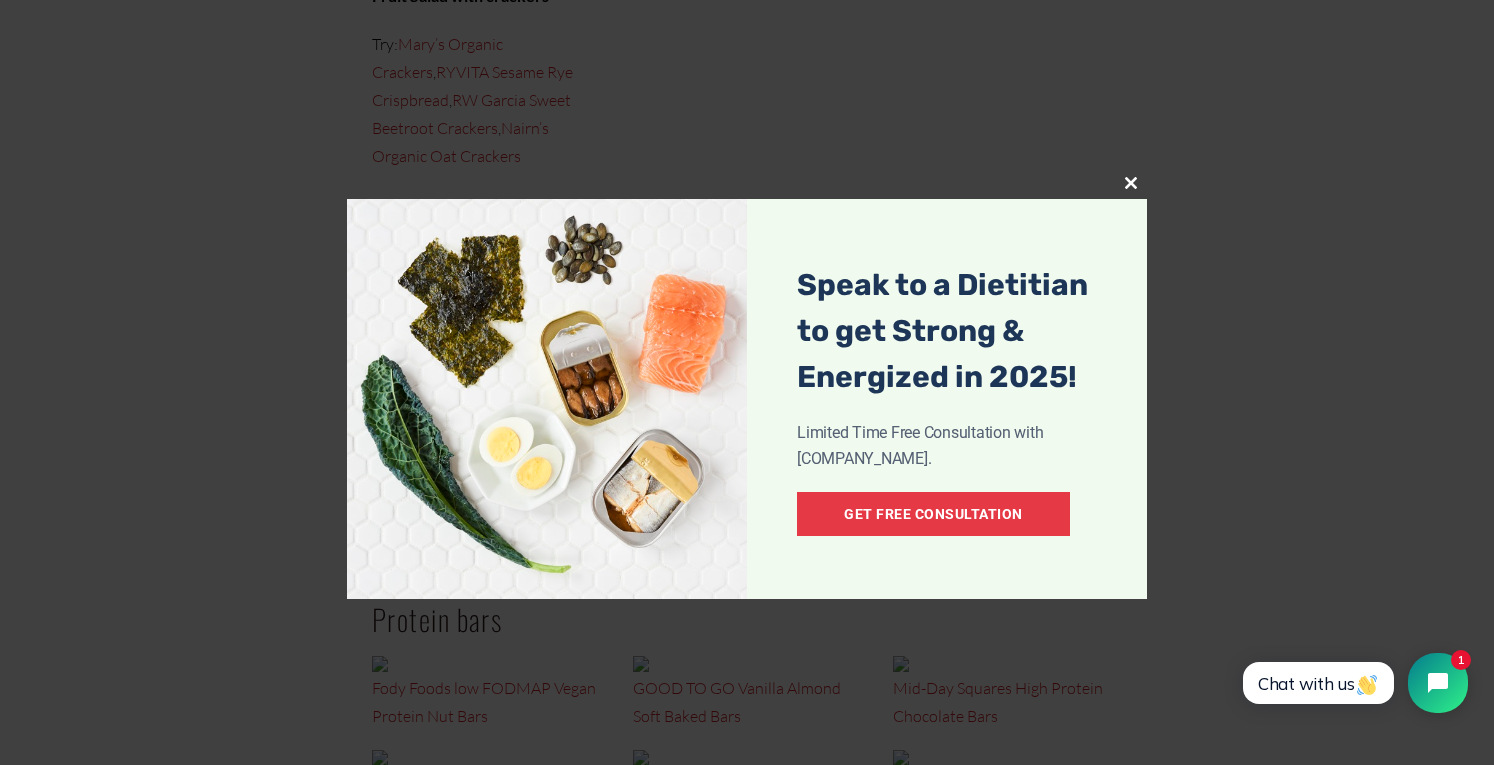 click at bounding box center [1131, 183] 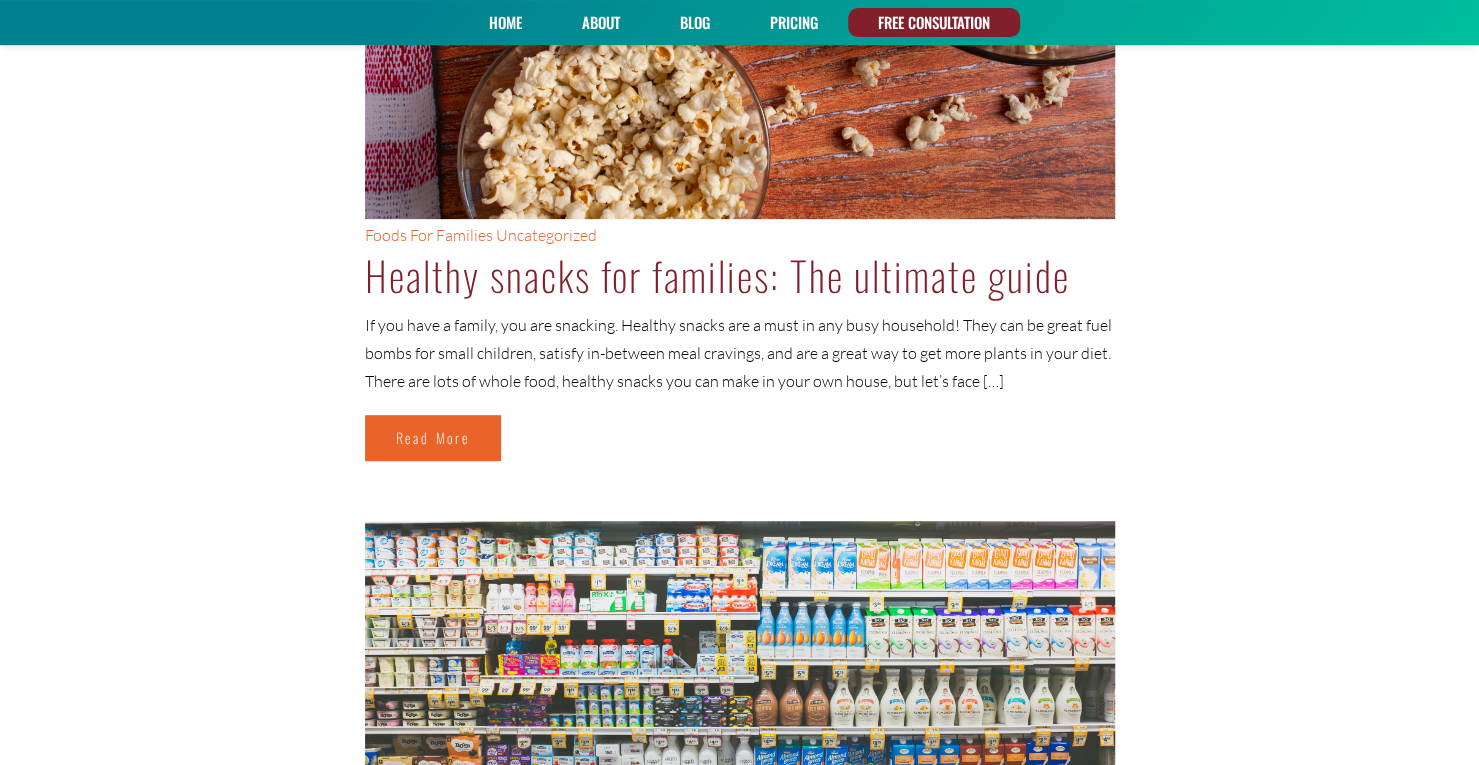 scroll, scrollTop: 4955, scrollLeft: 0, axis: vertical 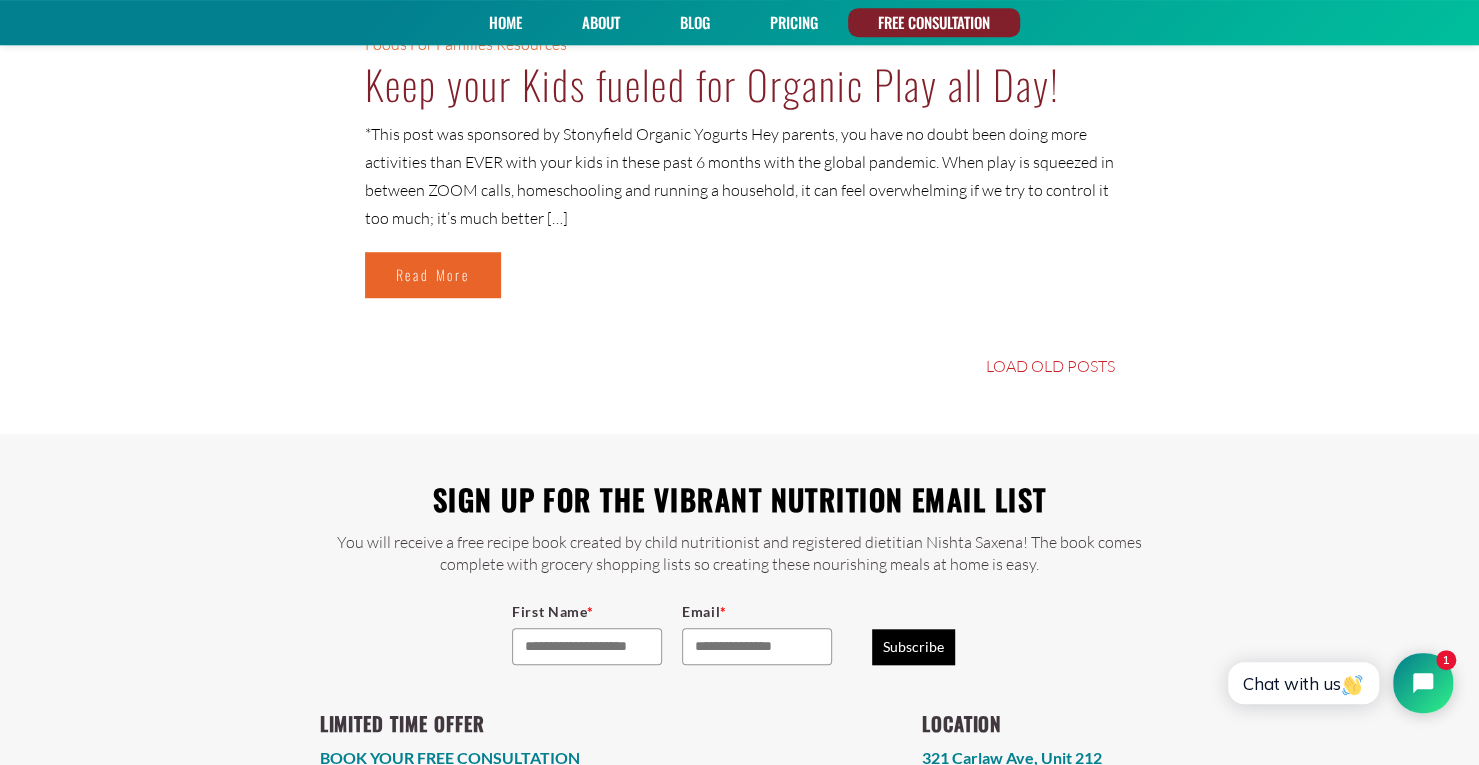 click on "Speak to a Dietitian to get Strong & Energized in 2025! Limited Time Free Consultation
FREE CONSULTATION
Home
About
Blog
PRICING
FREE CONSULTATION
Home
About
Blog
PRICING
FREE CONSULTATION
Foods    For Families Read More Foods" at bounding box center (739, -4373) 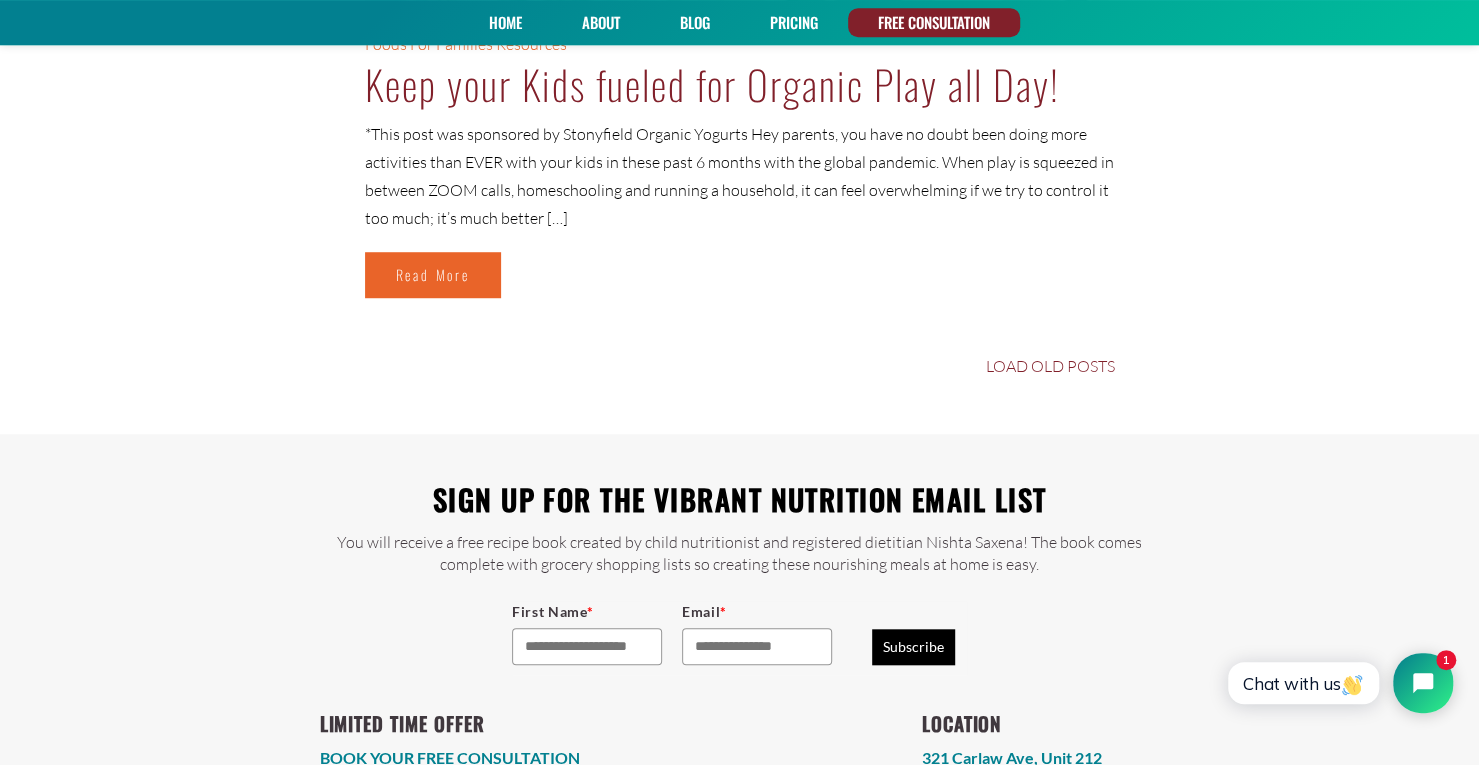 click on "LOAD OLD POSTS" at bounding box center (1050, 366) 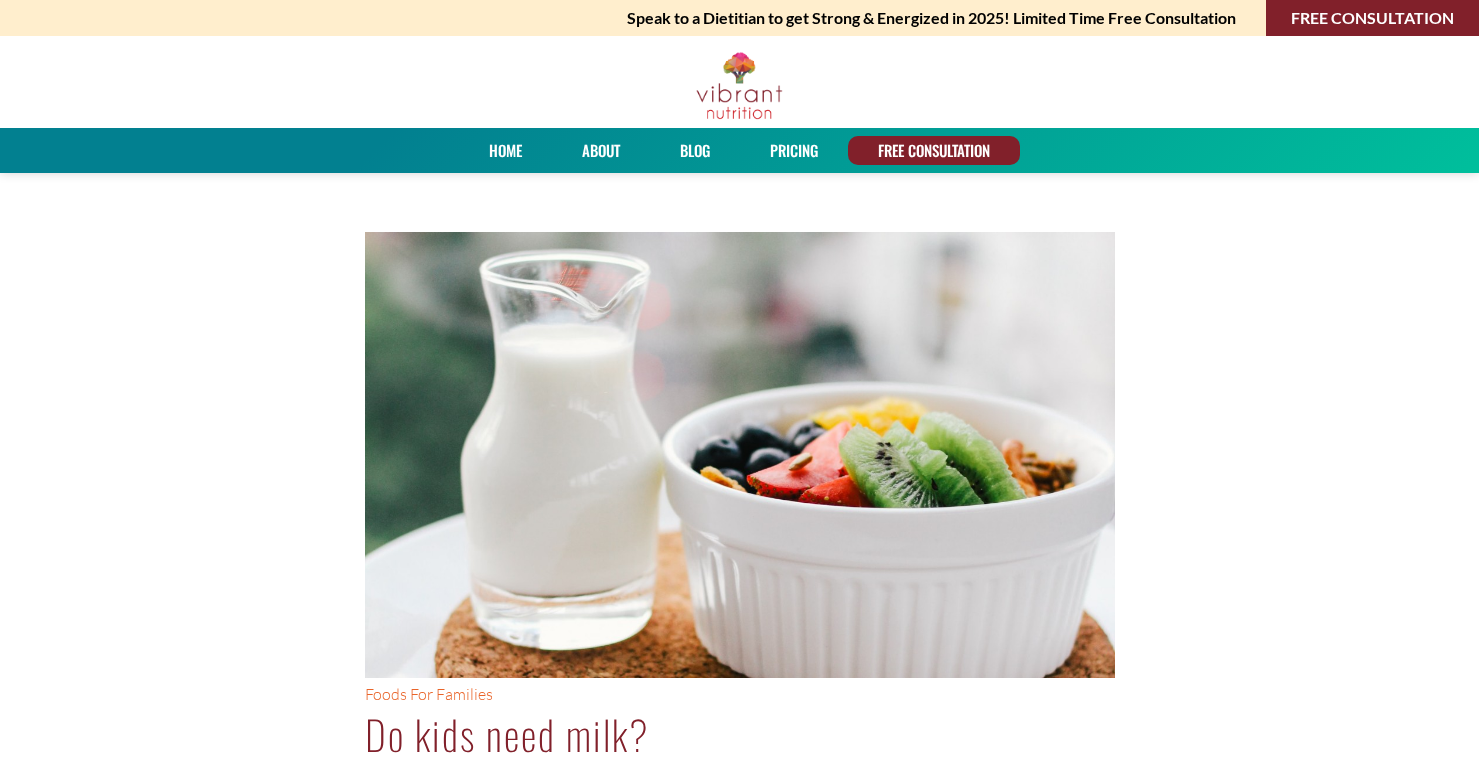 scroll, scrollTop: 0, scrollLeft: 0, axis: both 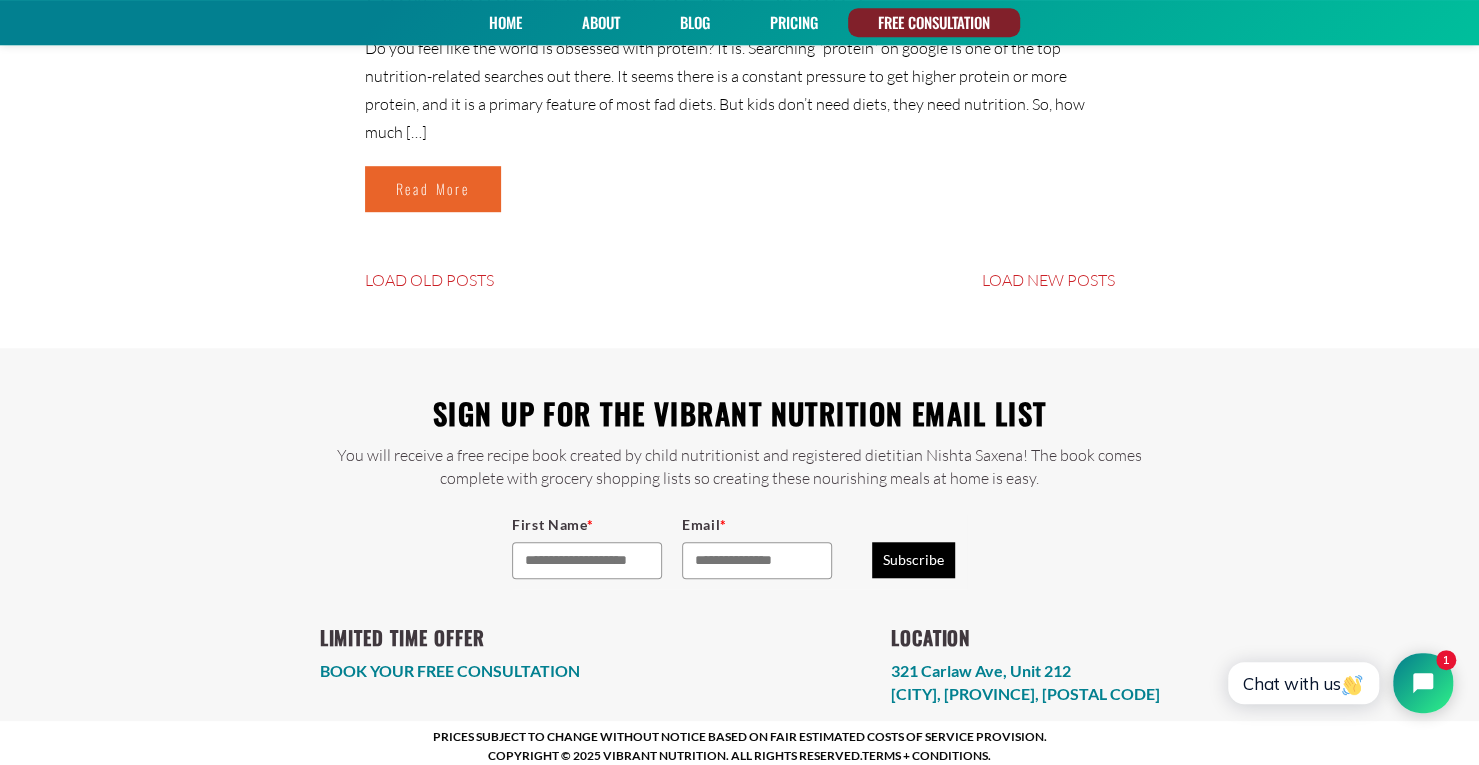 click on "First Name *" at bounding box center (587, 560) 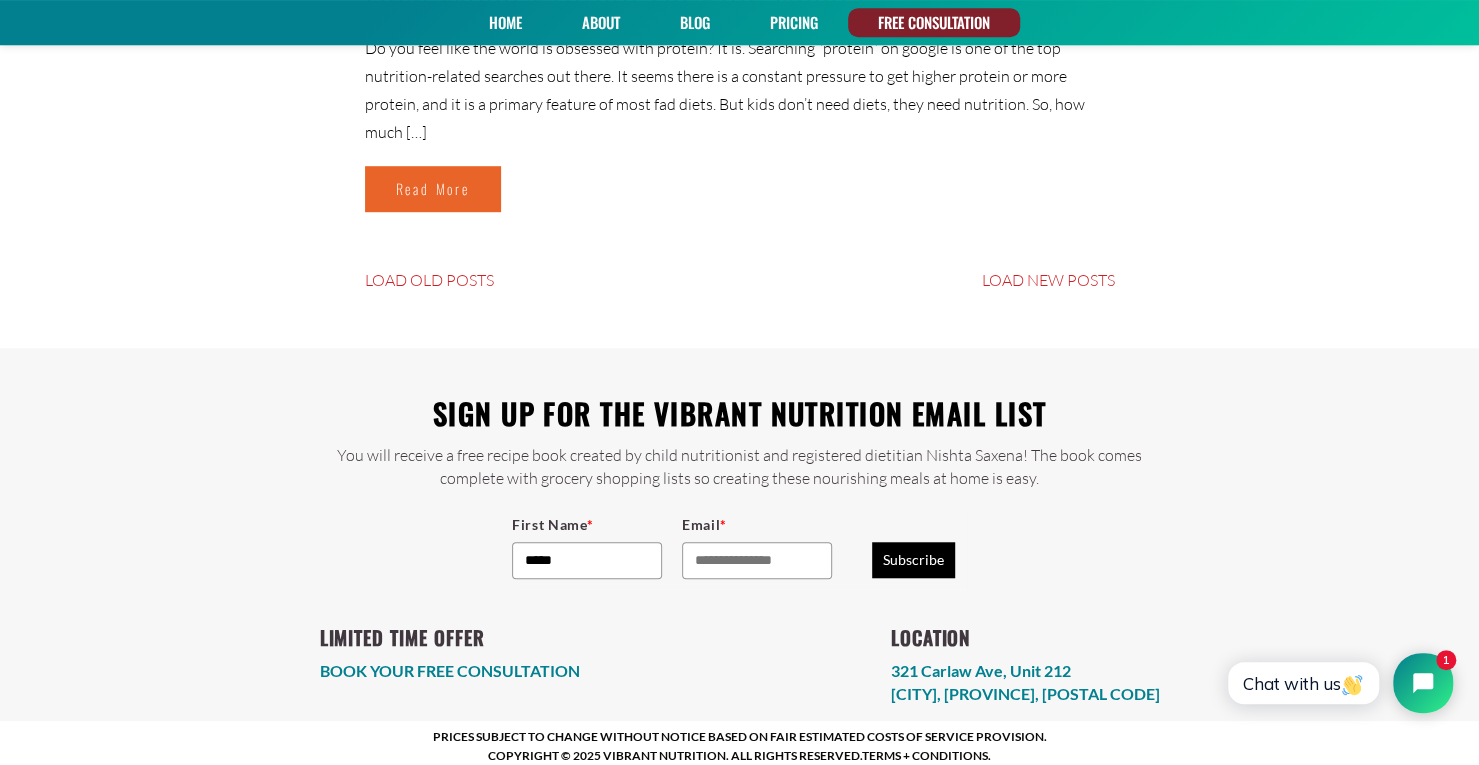 click on "Email *" at bounding box center [757, 560] 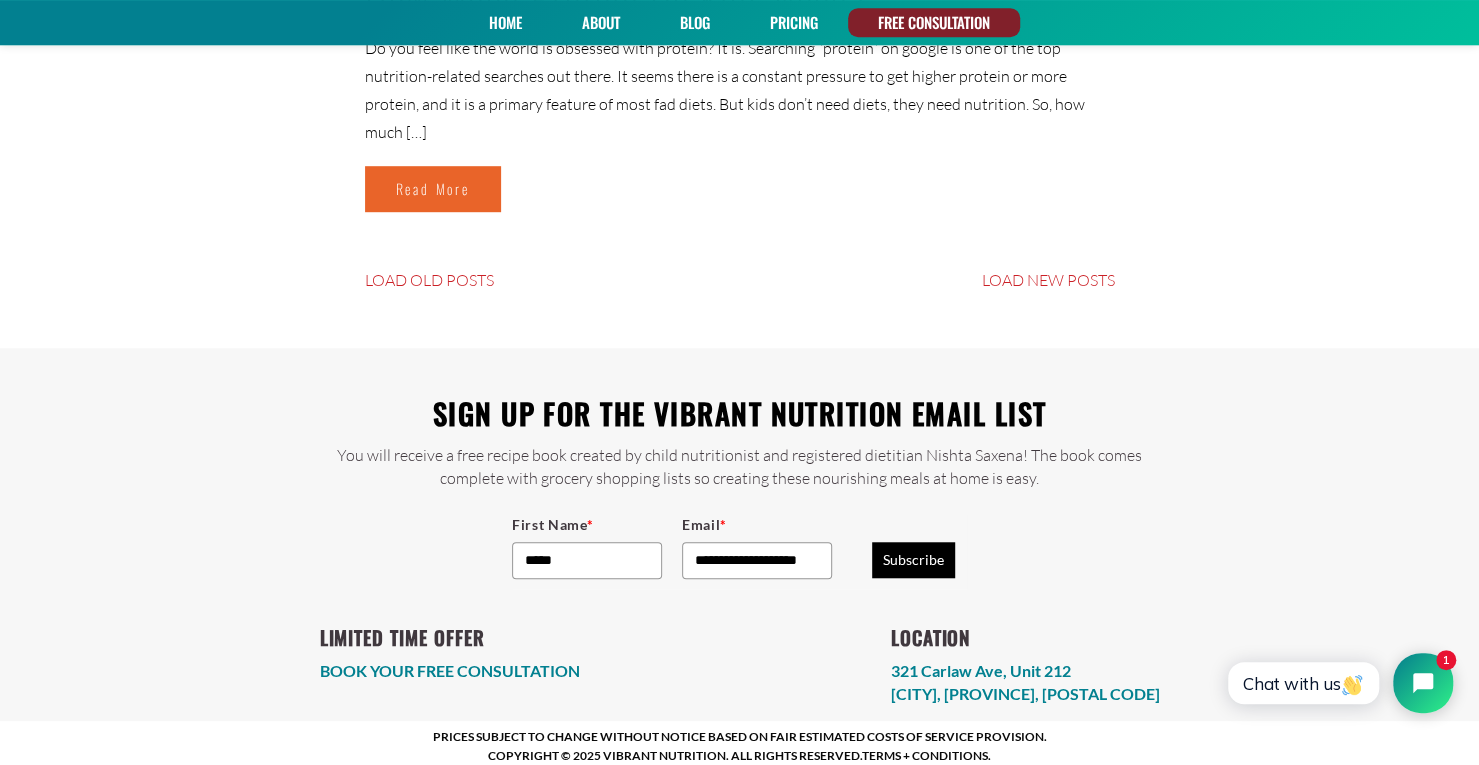 click on "Subscribe" at bounding box center (913, 560) 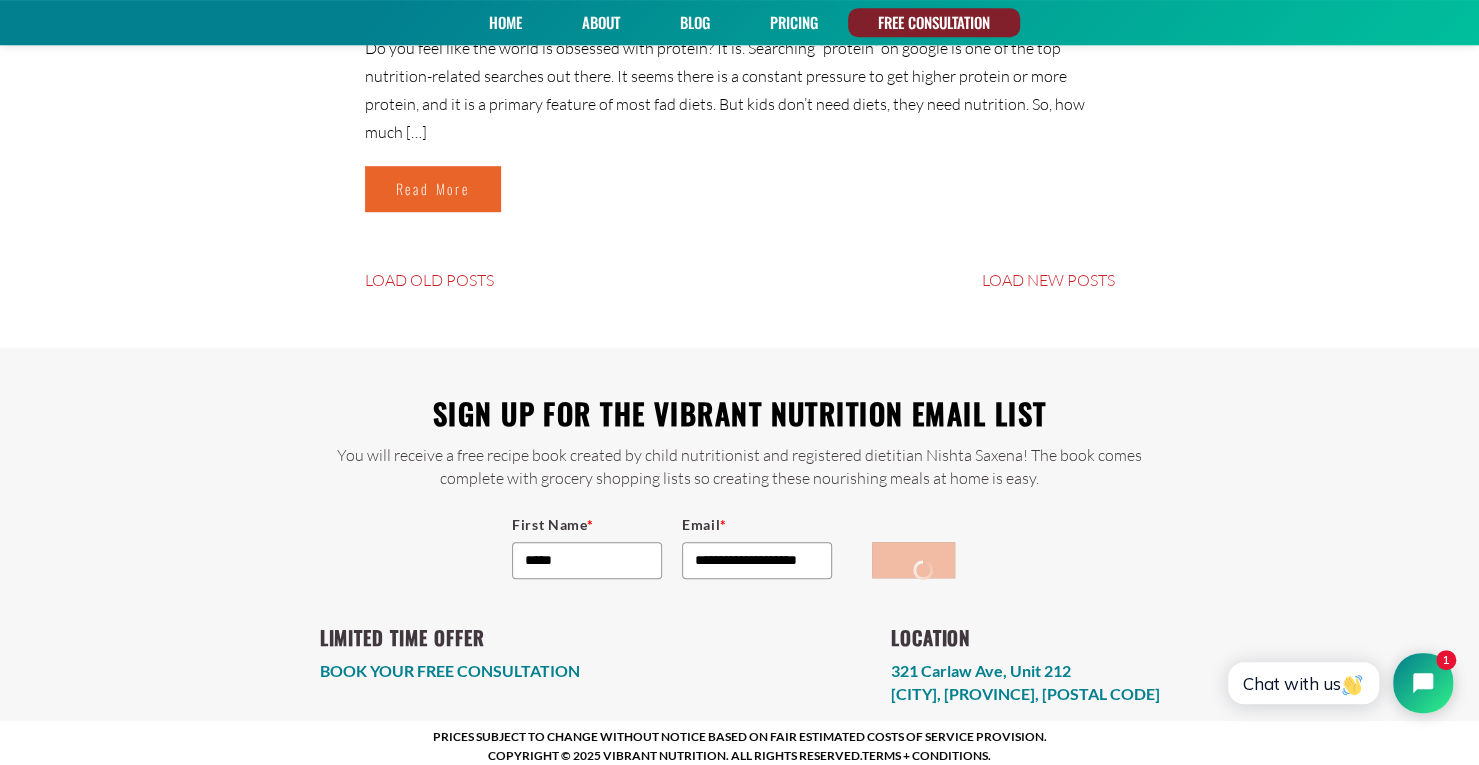 scroll, scrollTop: 9508, scrollLeft: 0, axis: vertical 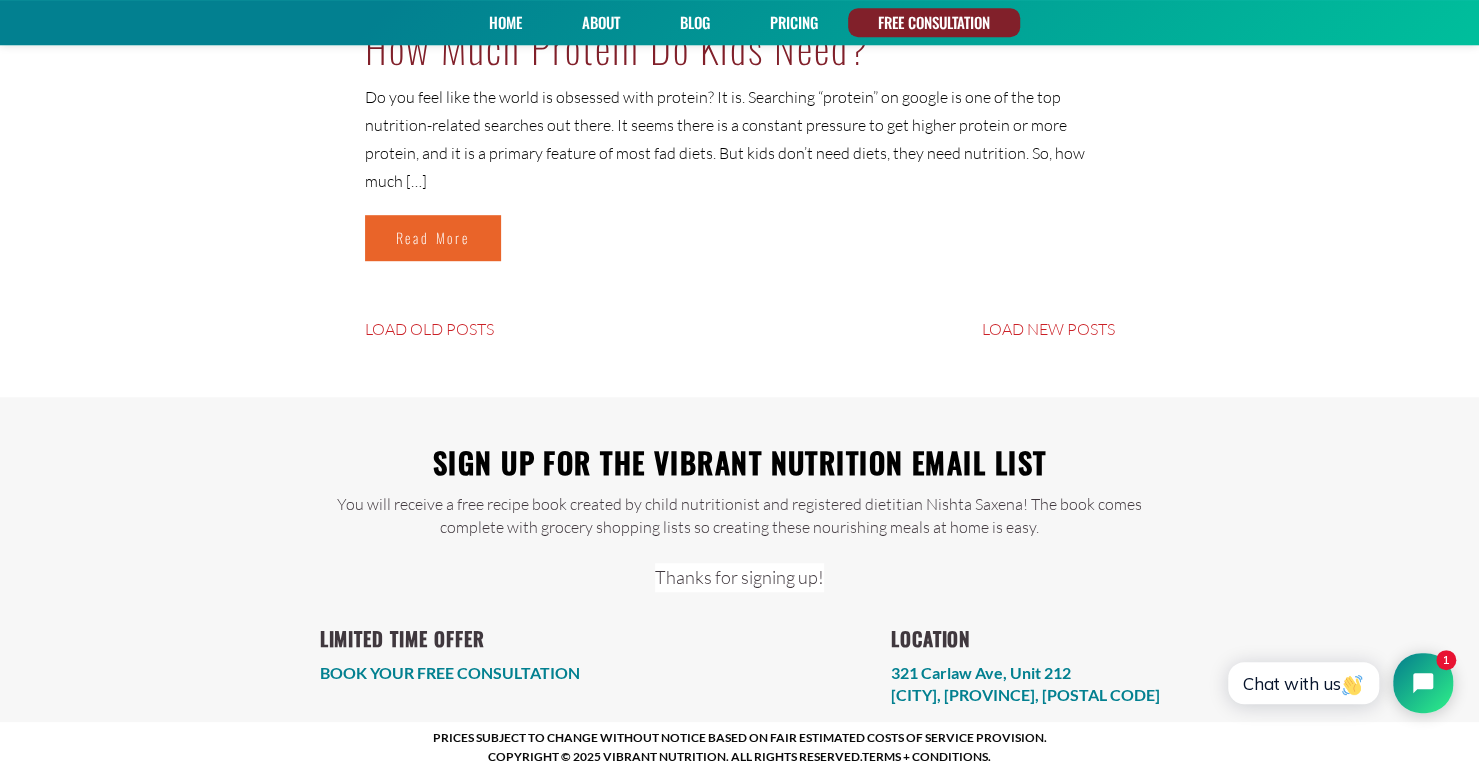 drag, startPoint x: 448, startPoint y: 333, endPoint x: 435, endPoint y: 336, distance: 13.341664 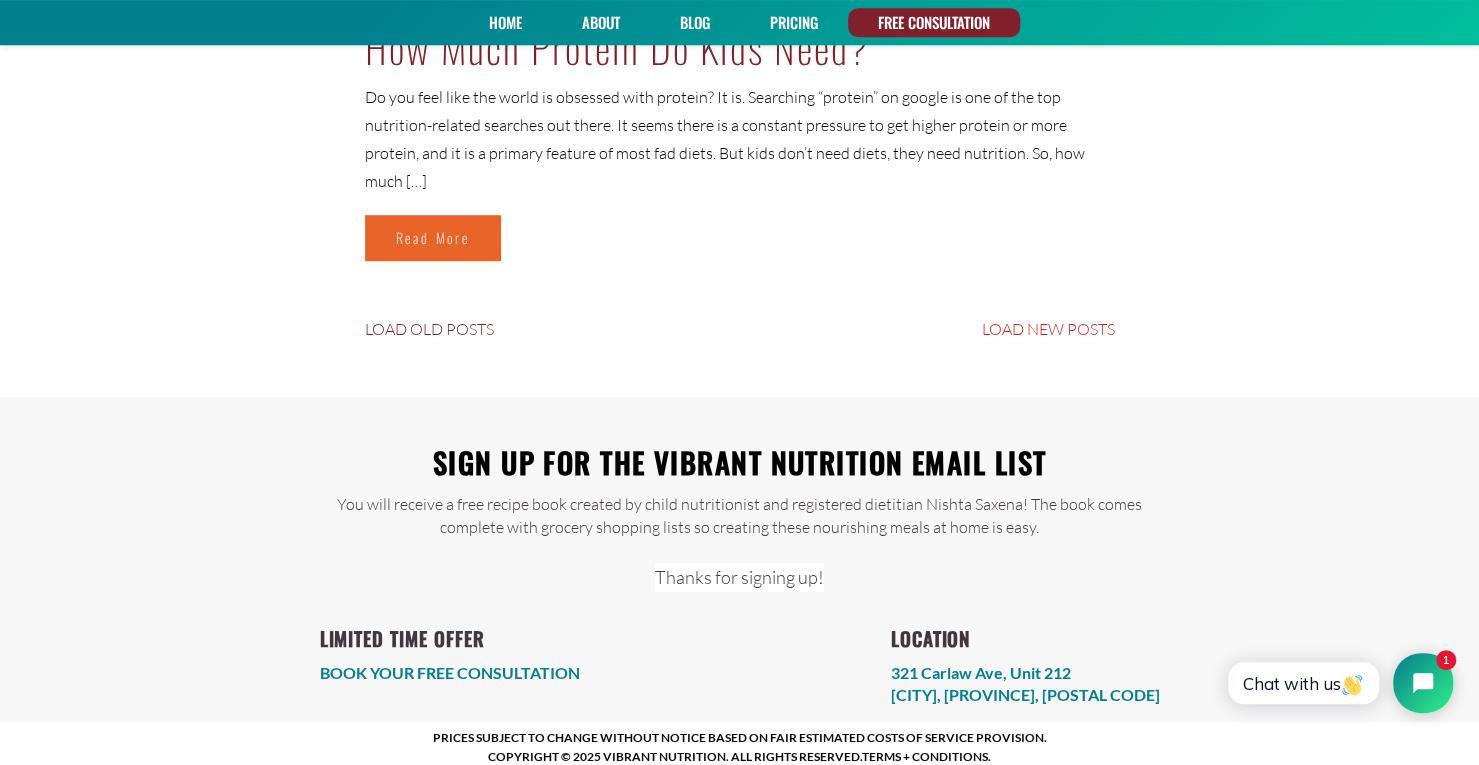 click on "LOAD OLD POSTS" at bounding box center [429, 329] 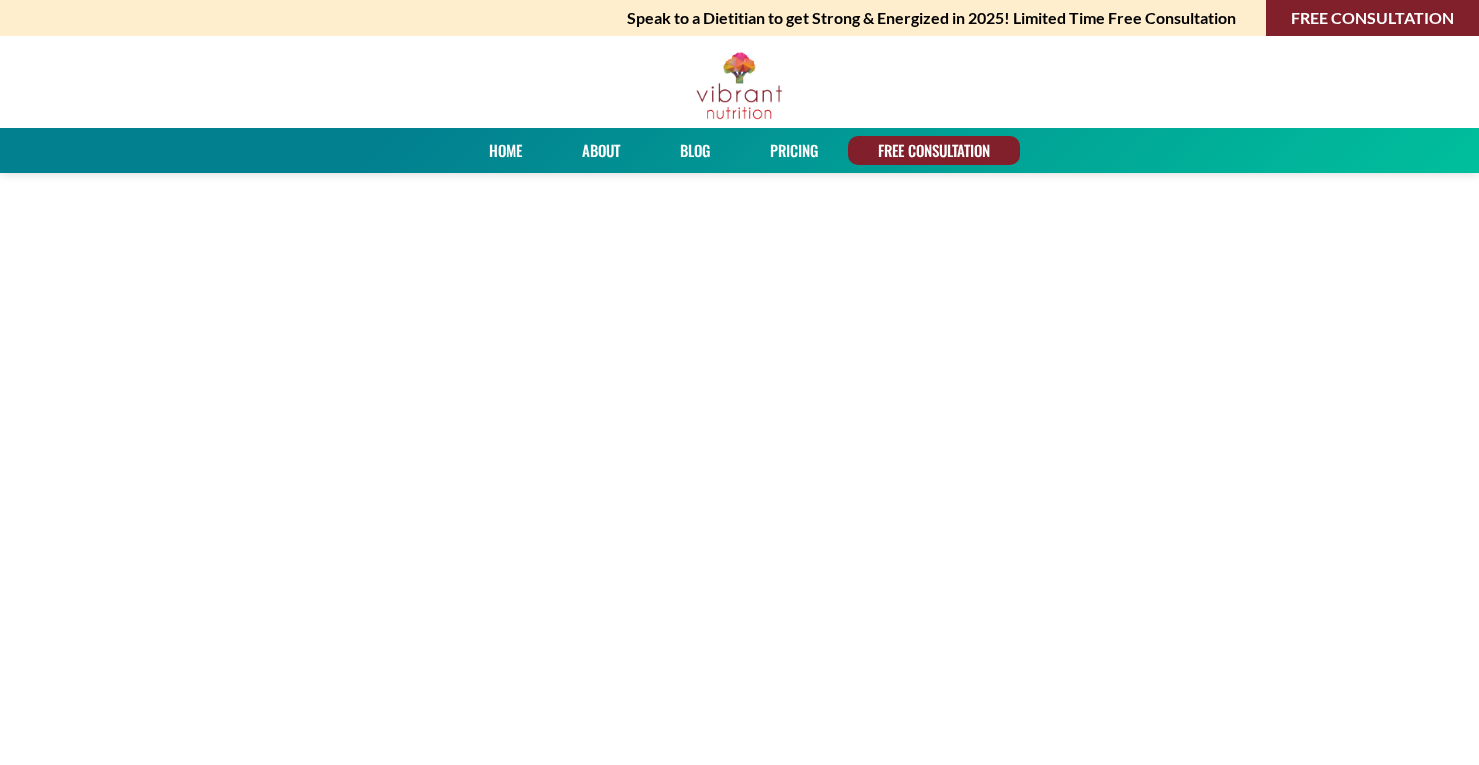 scroll, scrollTop: 0, scrollLeft: 0, axis: both 